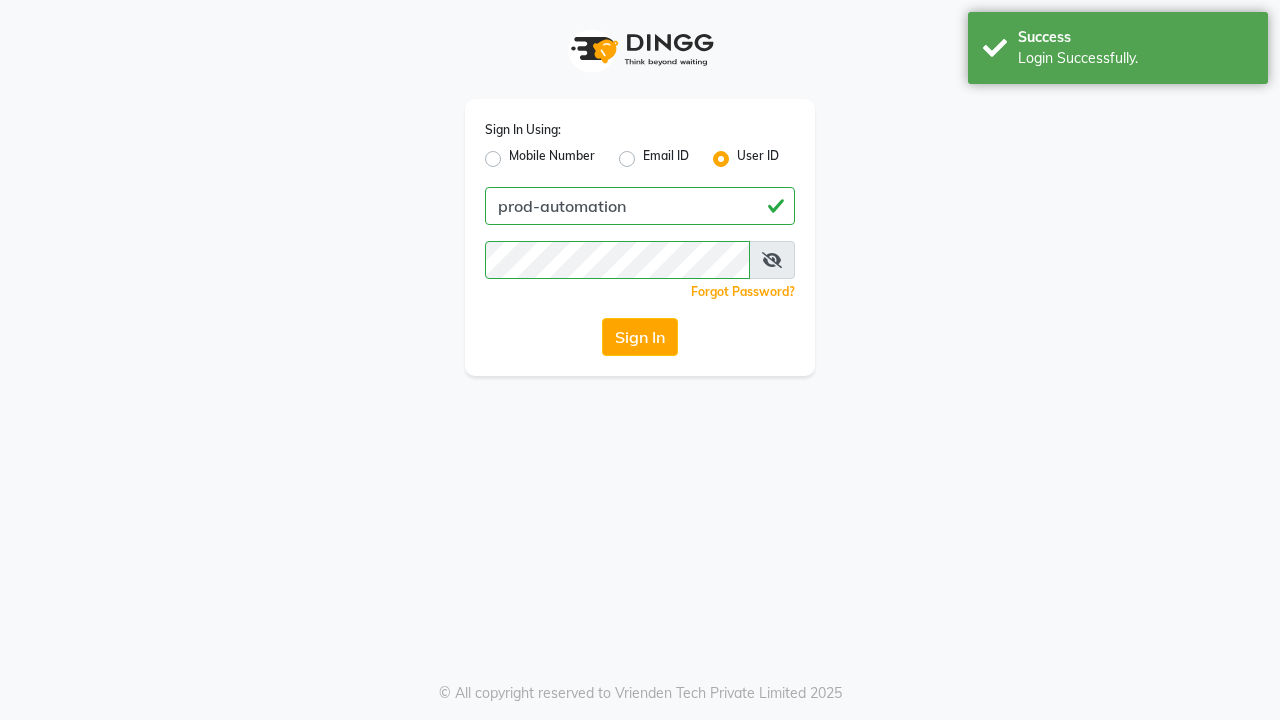 scroll, scrollTop: 0, scrollLeft: 0, axis: both 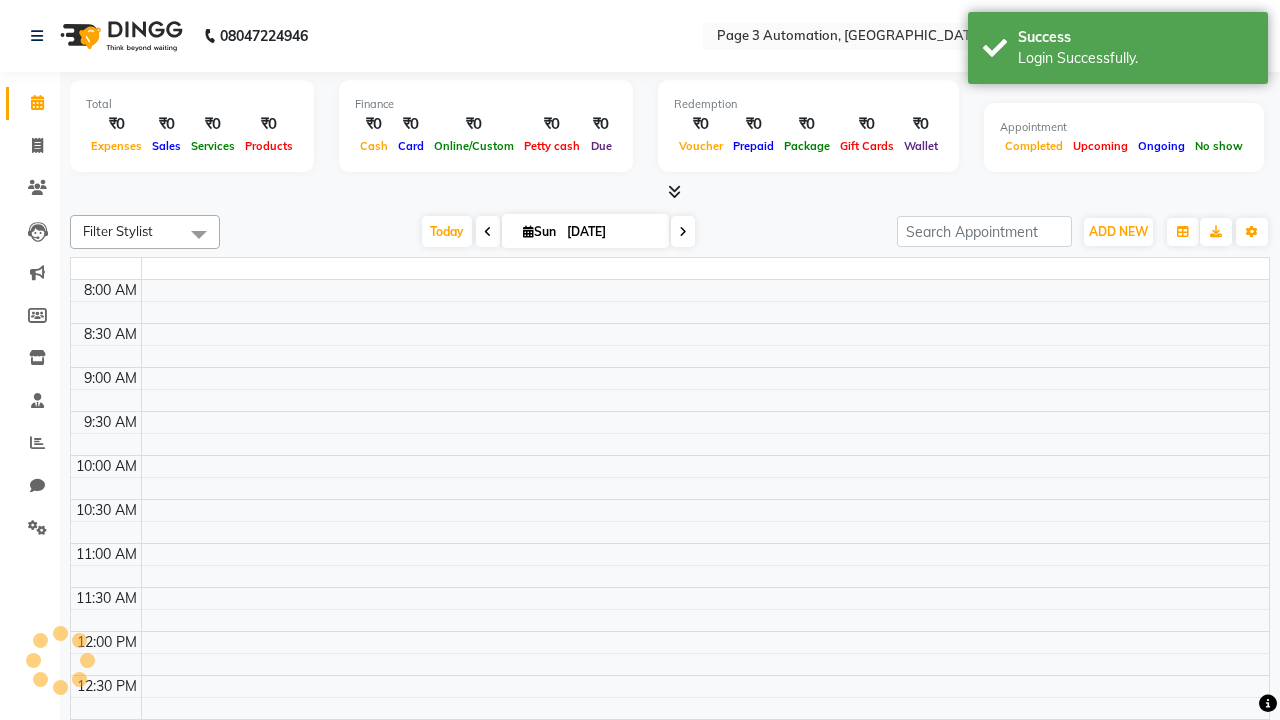 select on "en" 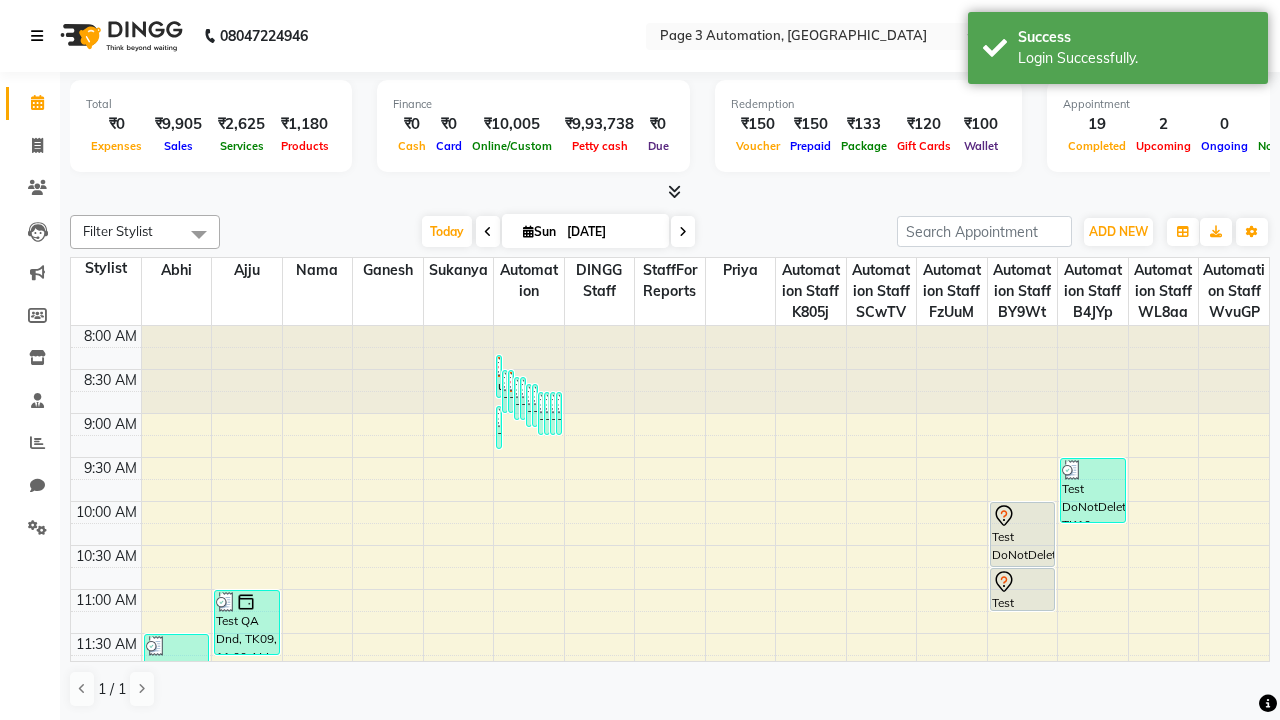 click at bounding box center (37, 36) 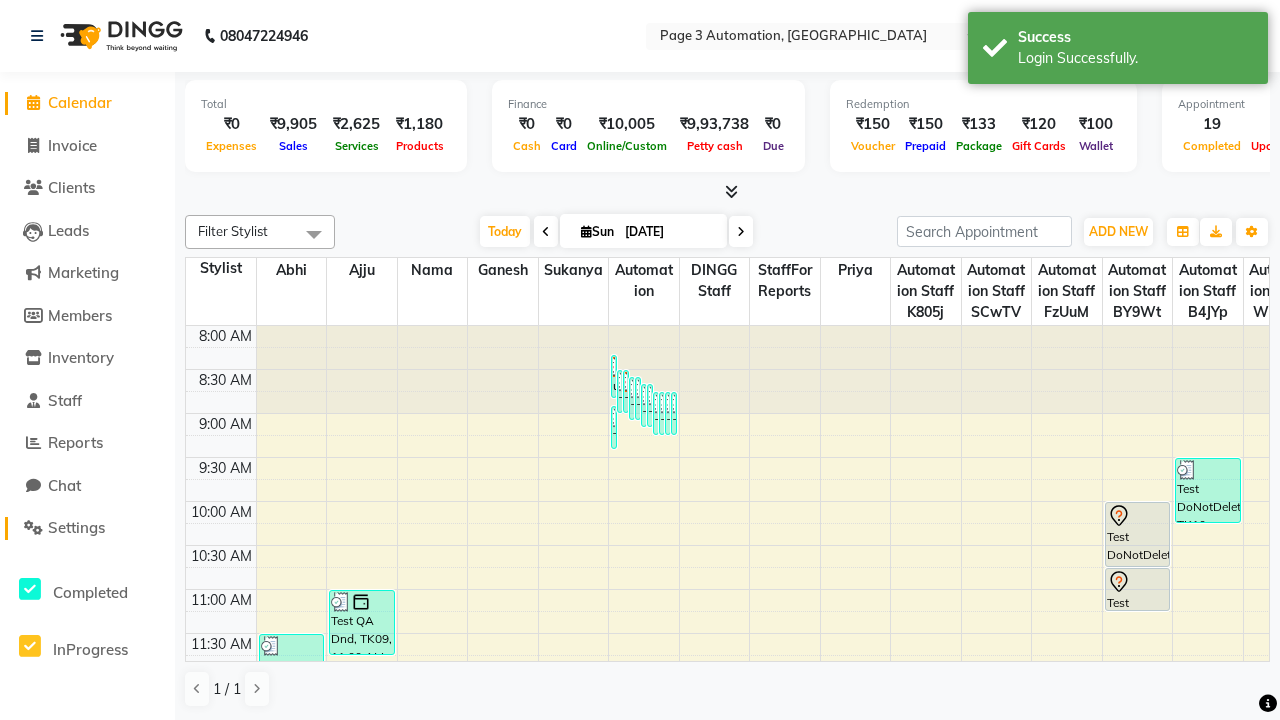 click on "Settings" 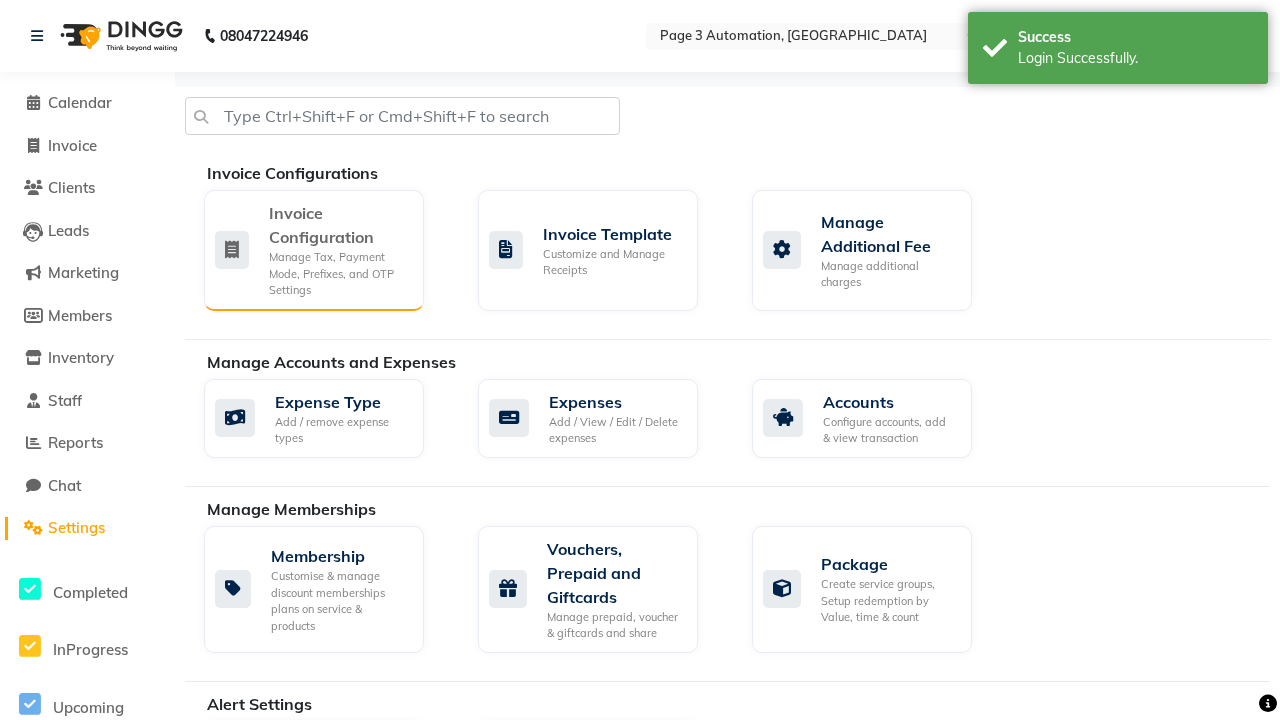 click on "Manage Tax, Payment Mode, Prefixes, and OTP Settings" 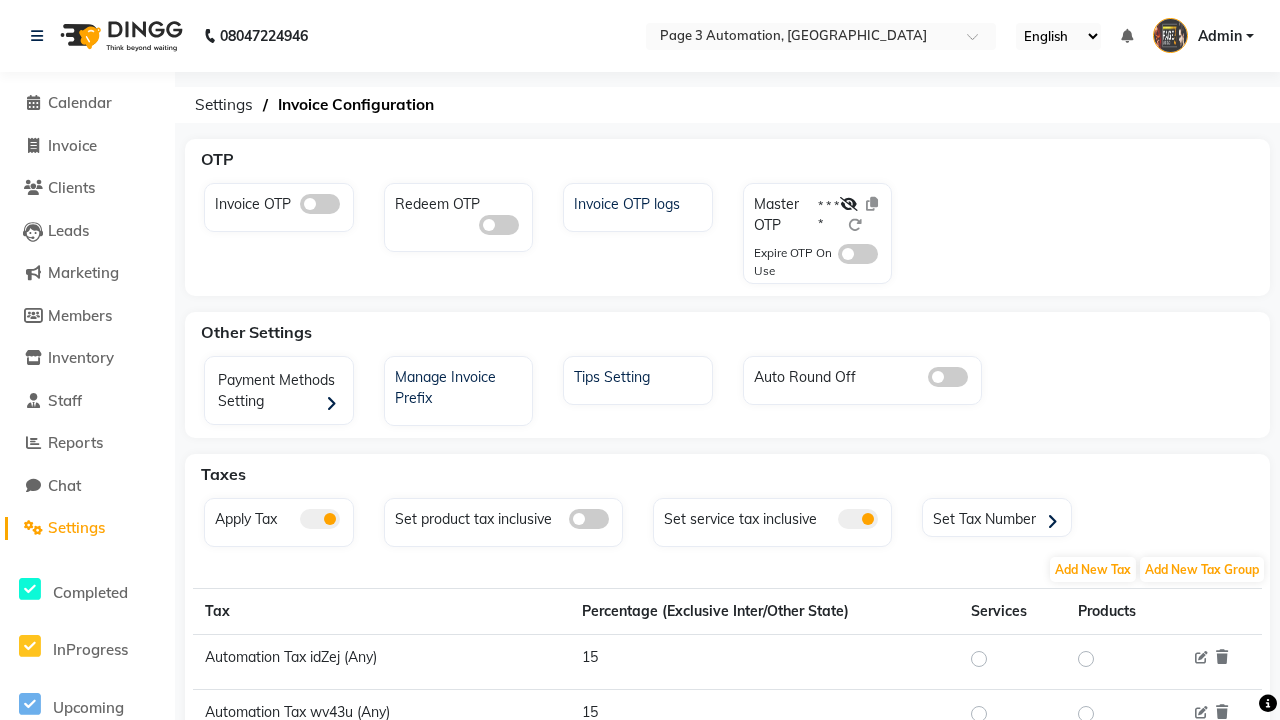 click 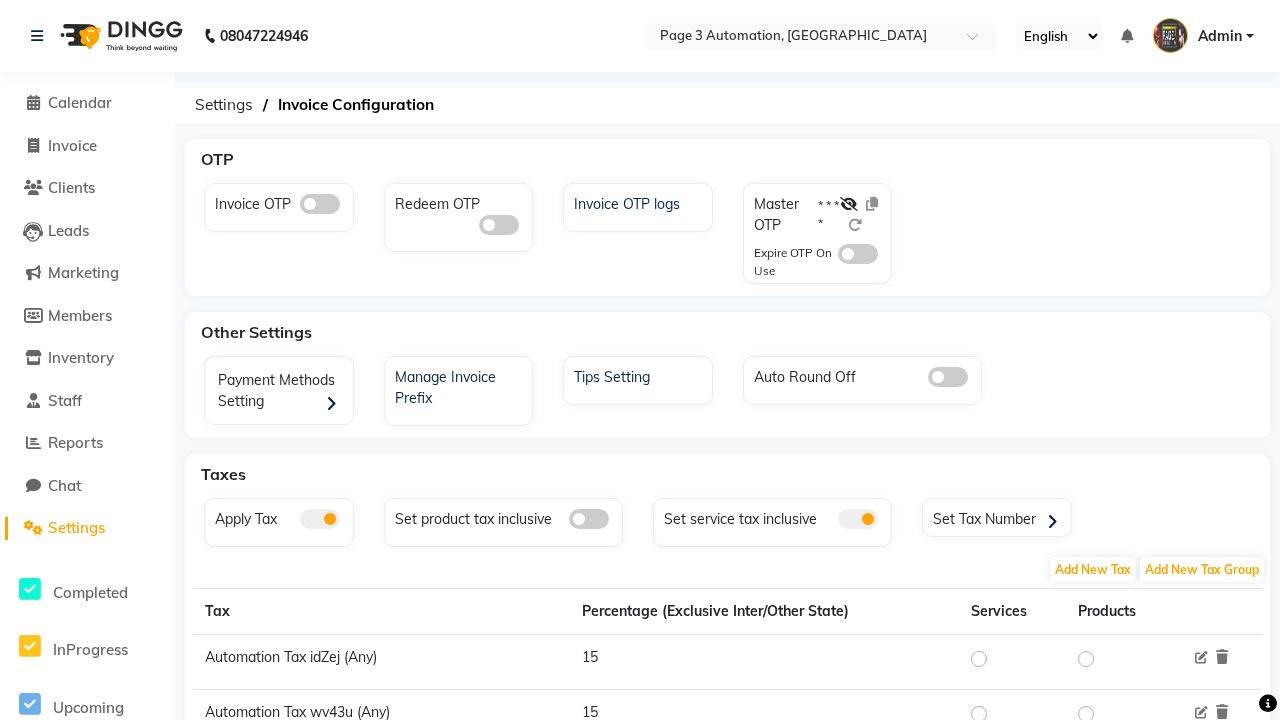 click 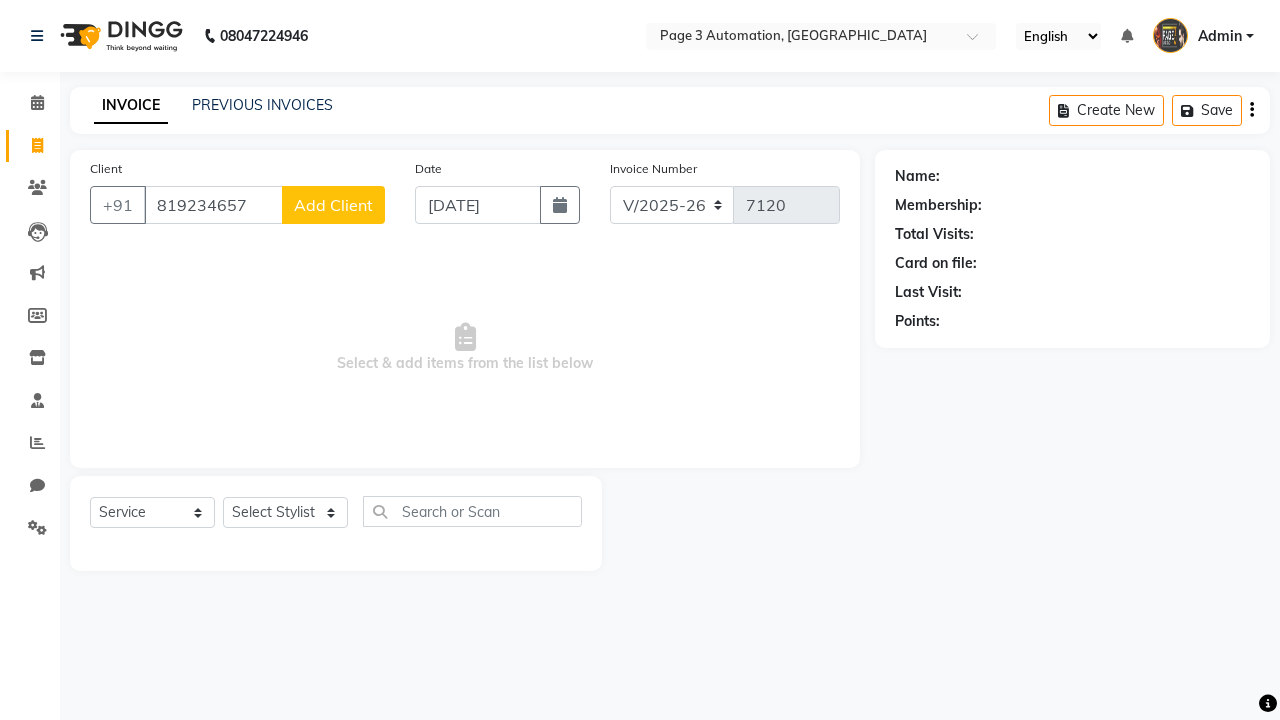 select on "2774" 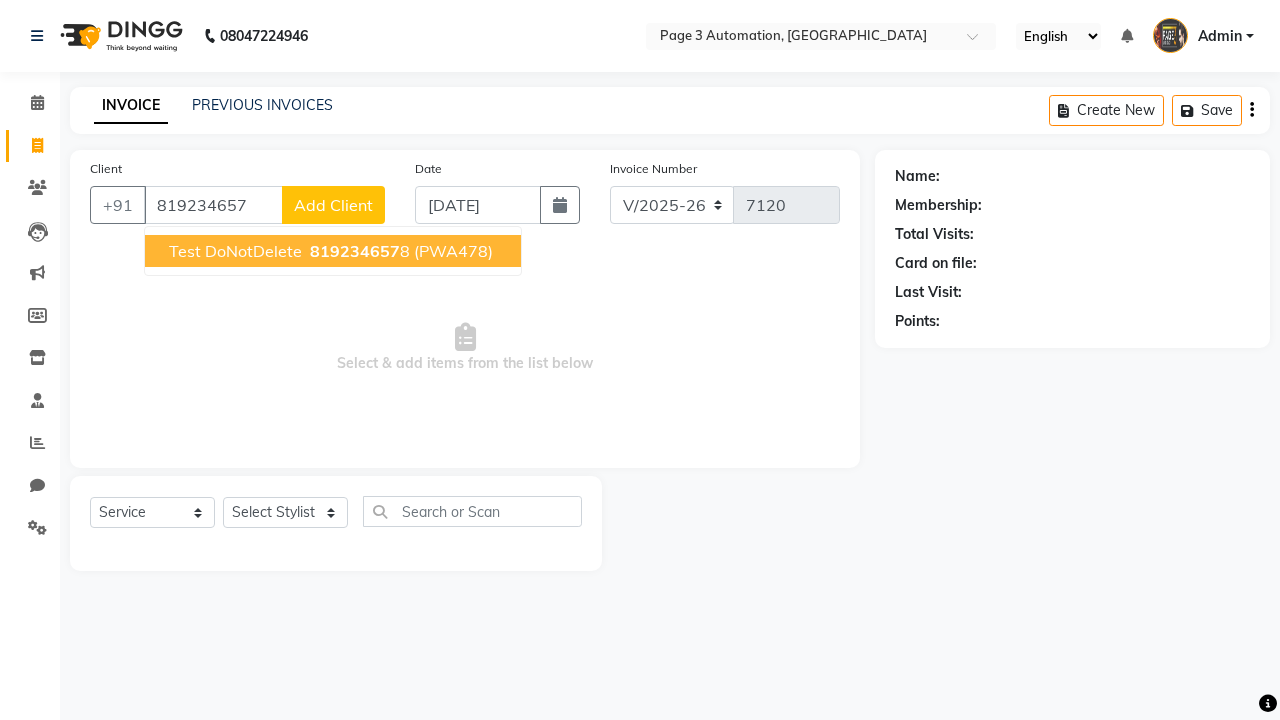 click on "819234657" at bounding box center [355, 251] 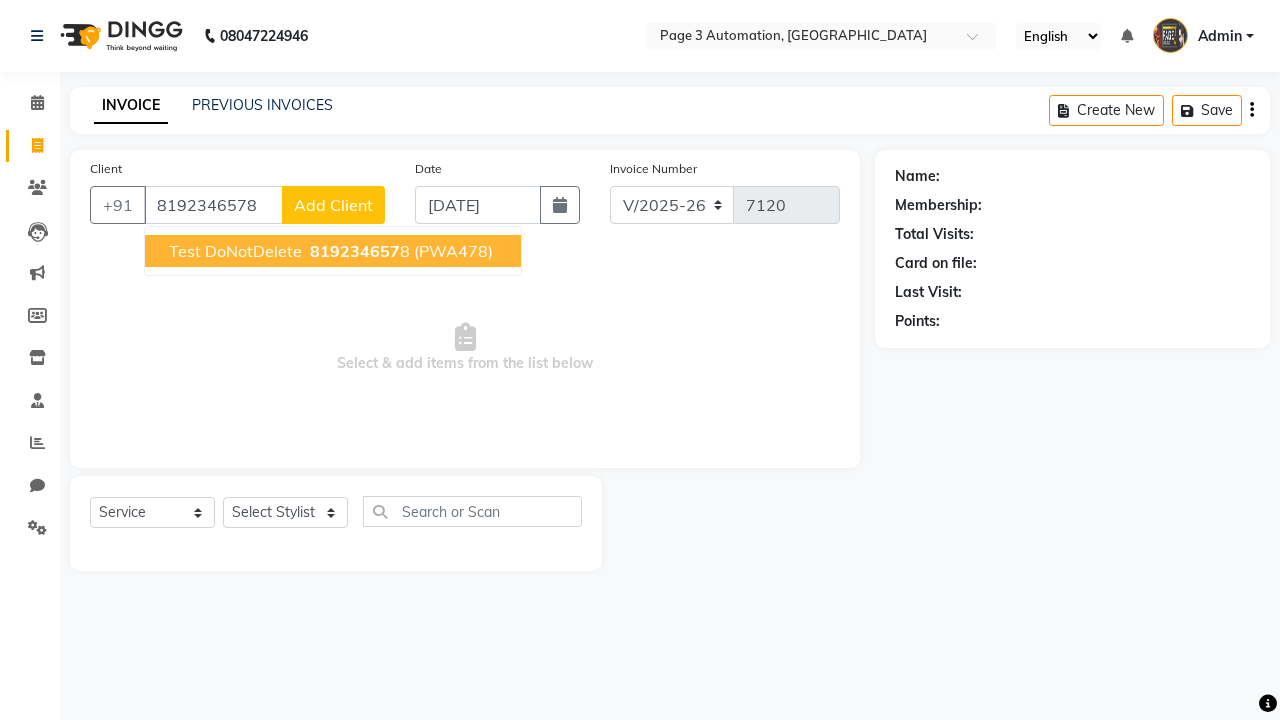 type on "8192346578" 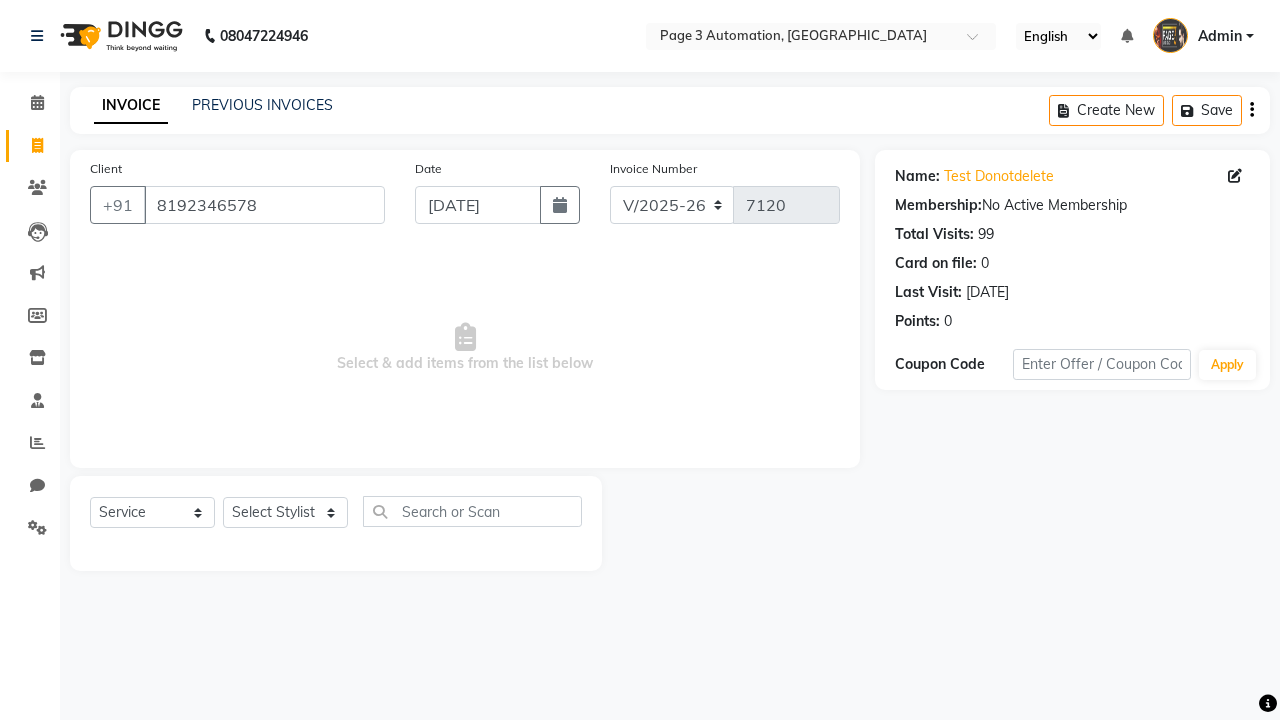 select on "71572" 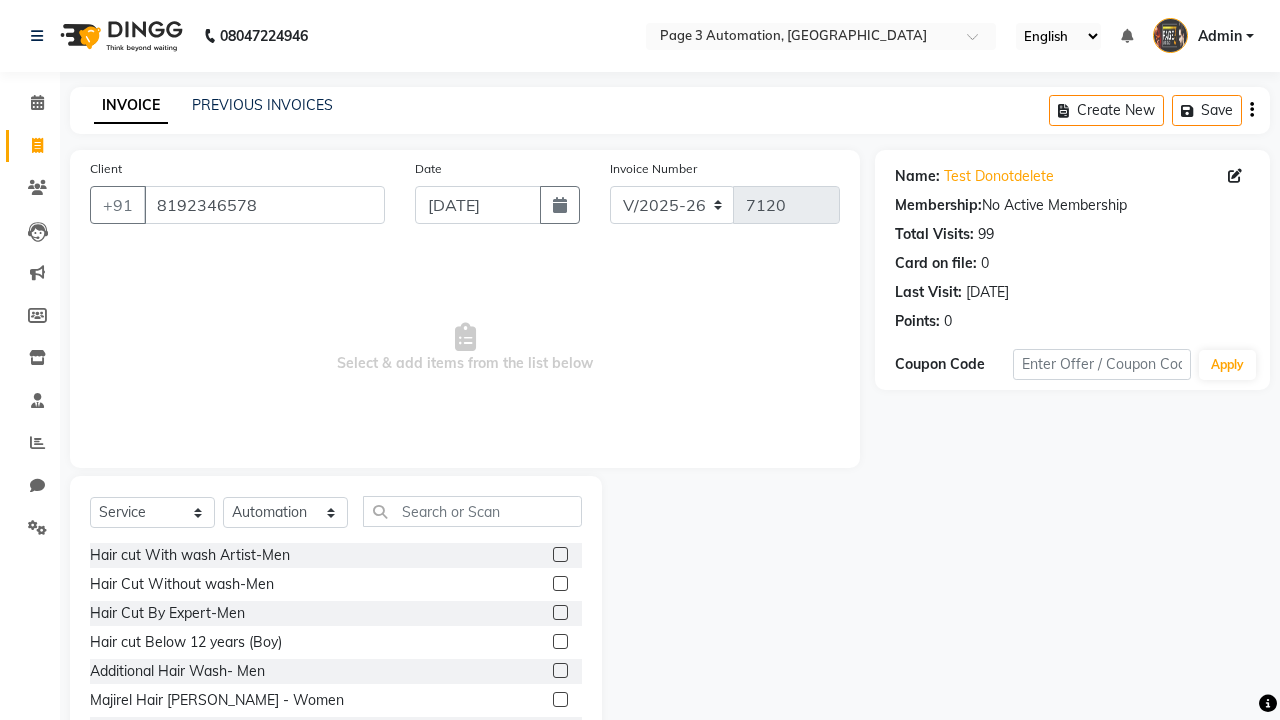 click 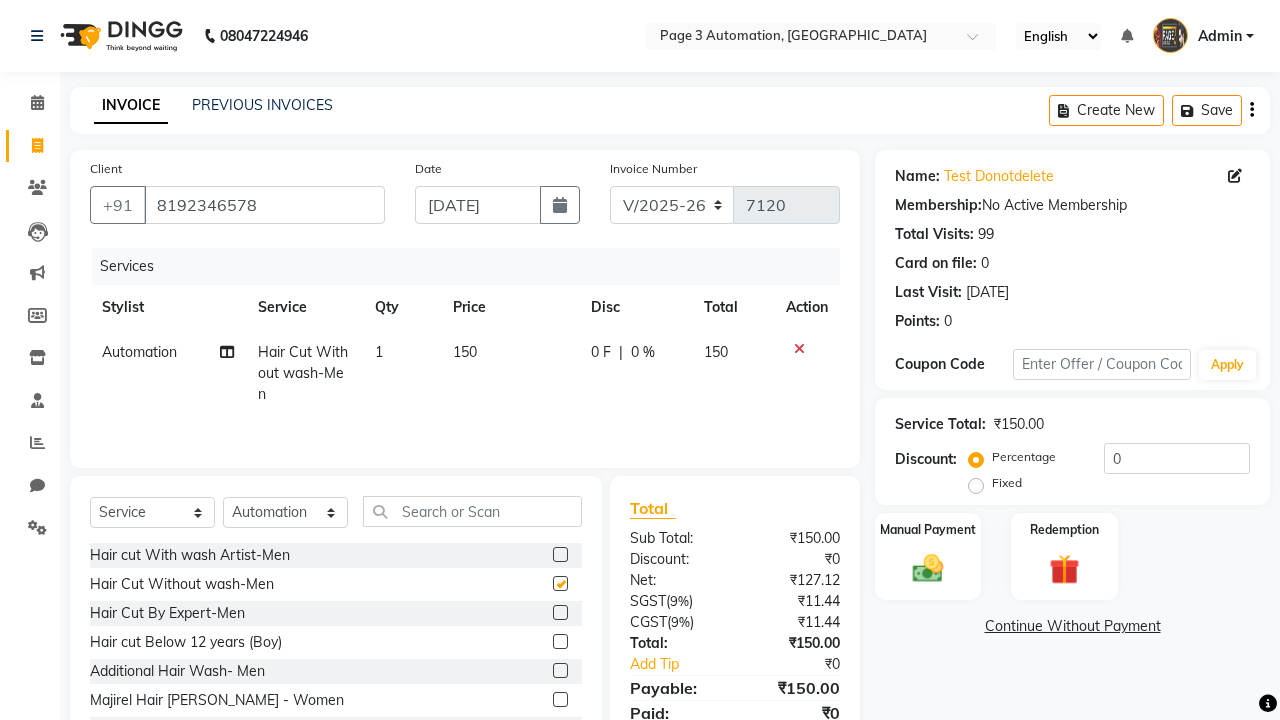 checkbox on "false" 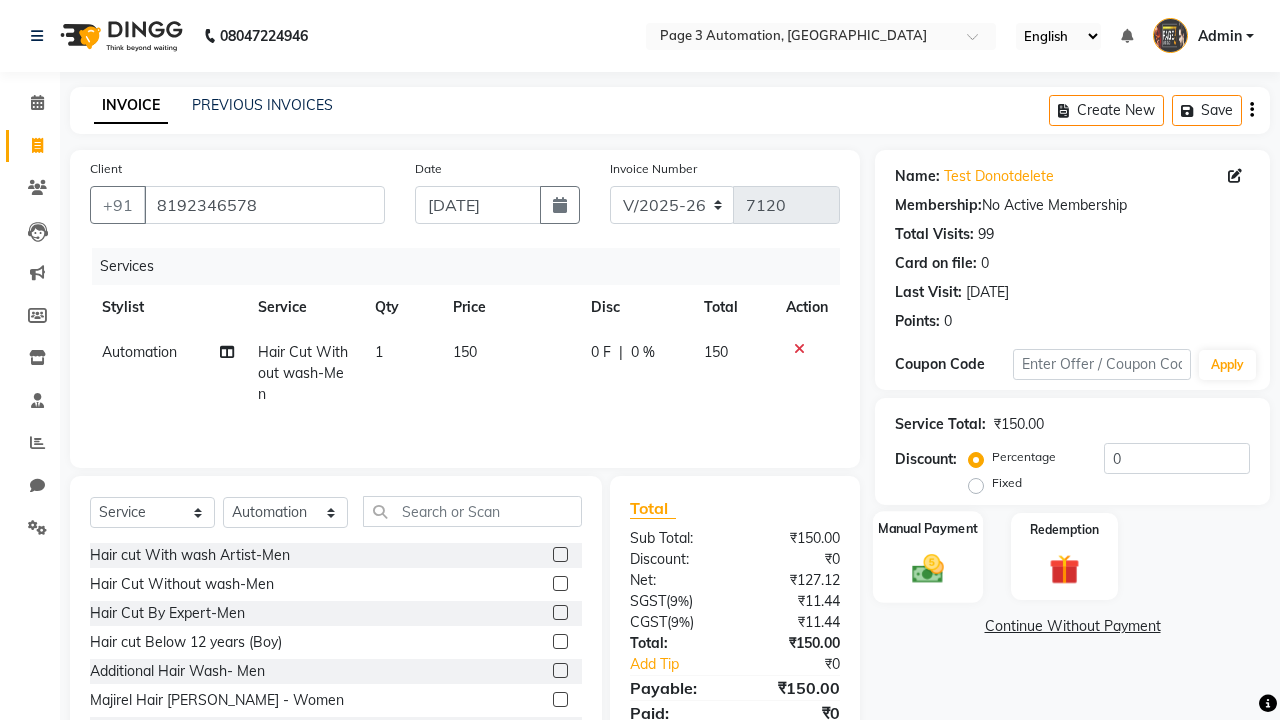 click 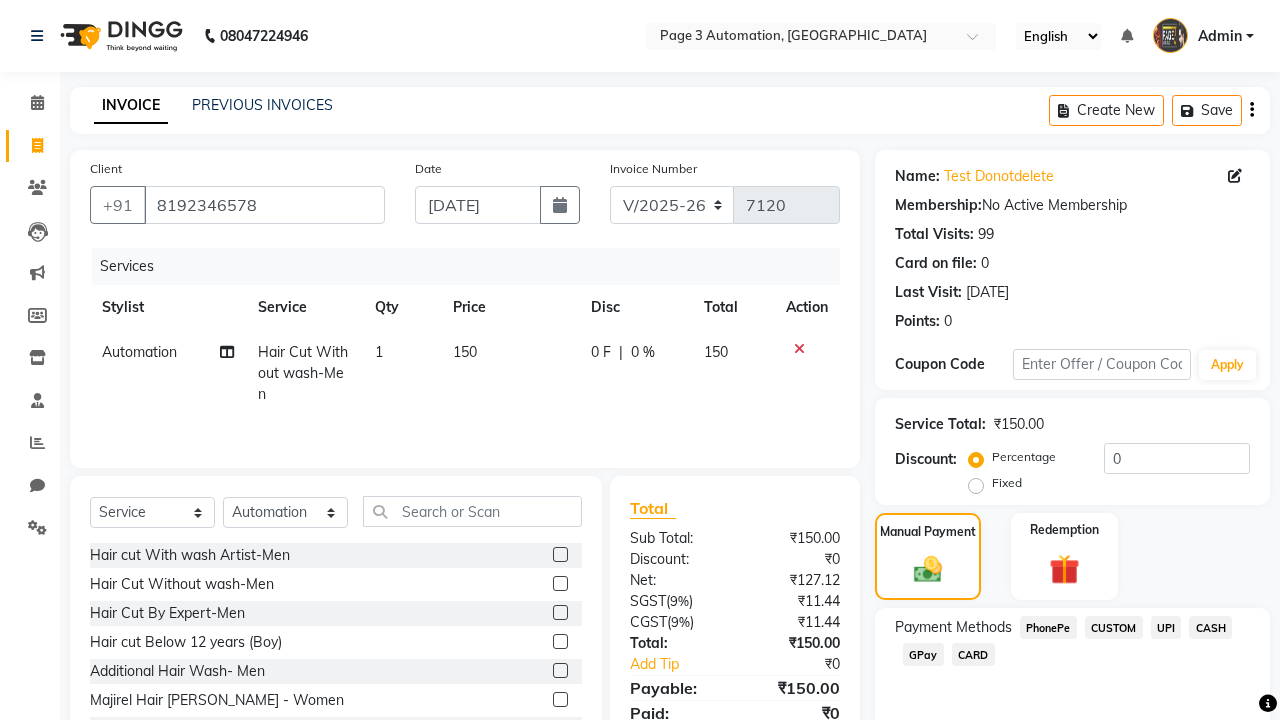 click on "PhonePe" 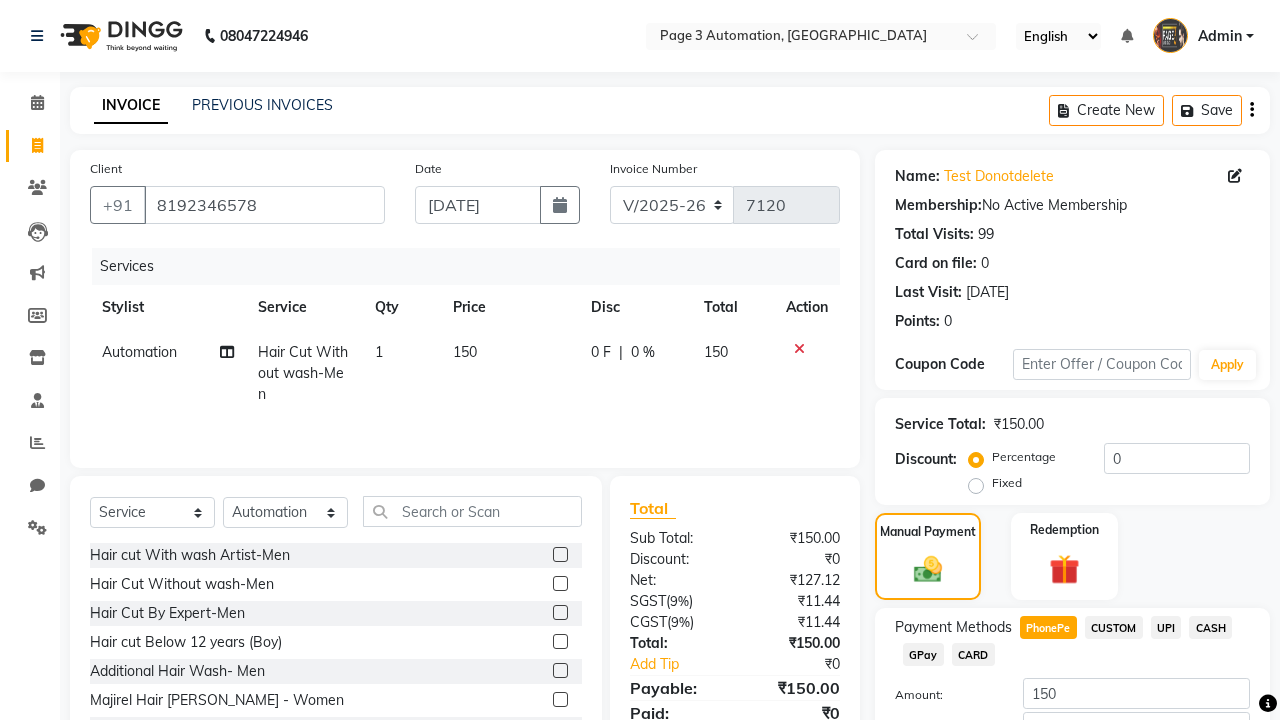 scroll, scrollTop: 135, scrollLeft: 0, axis: vertical 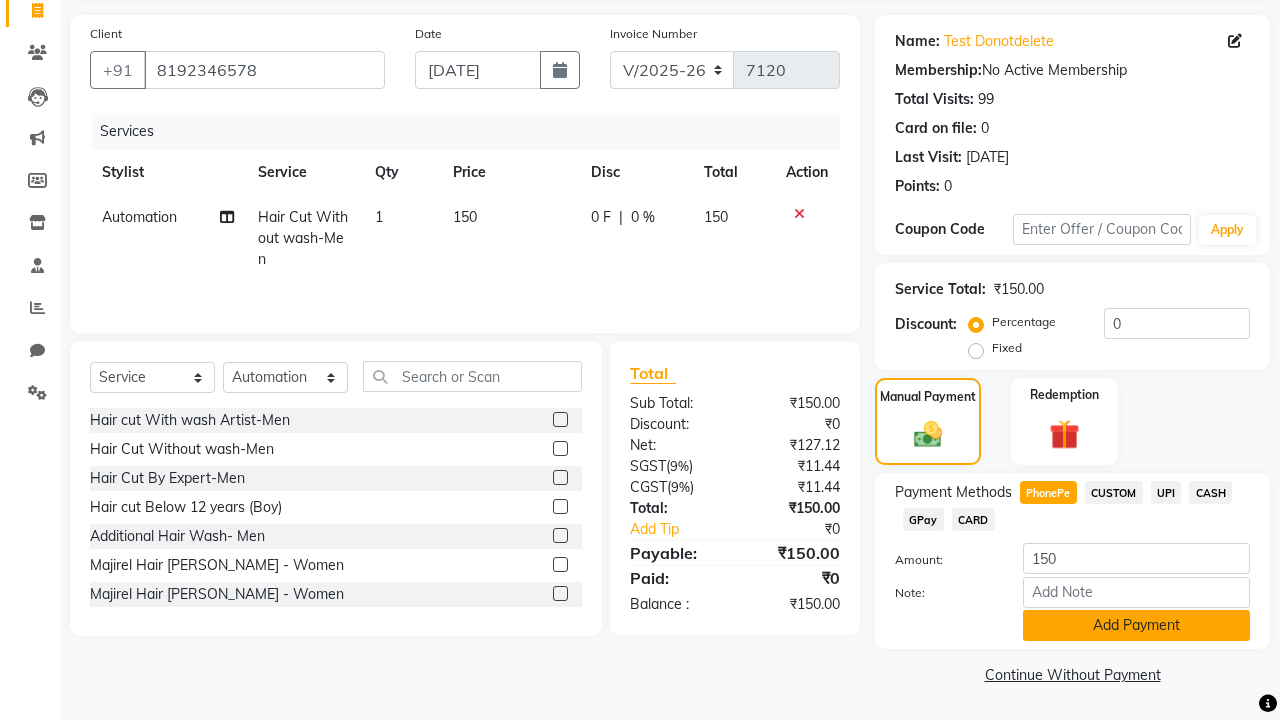 click on "Add Payment" 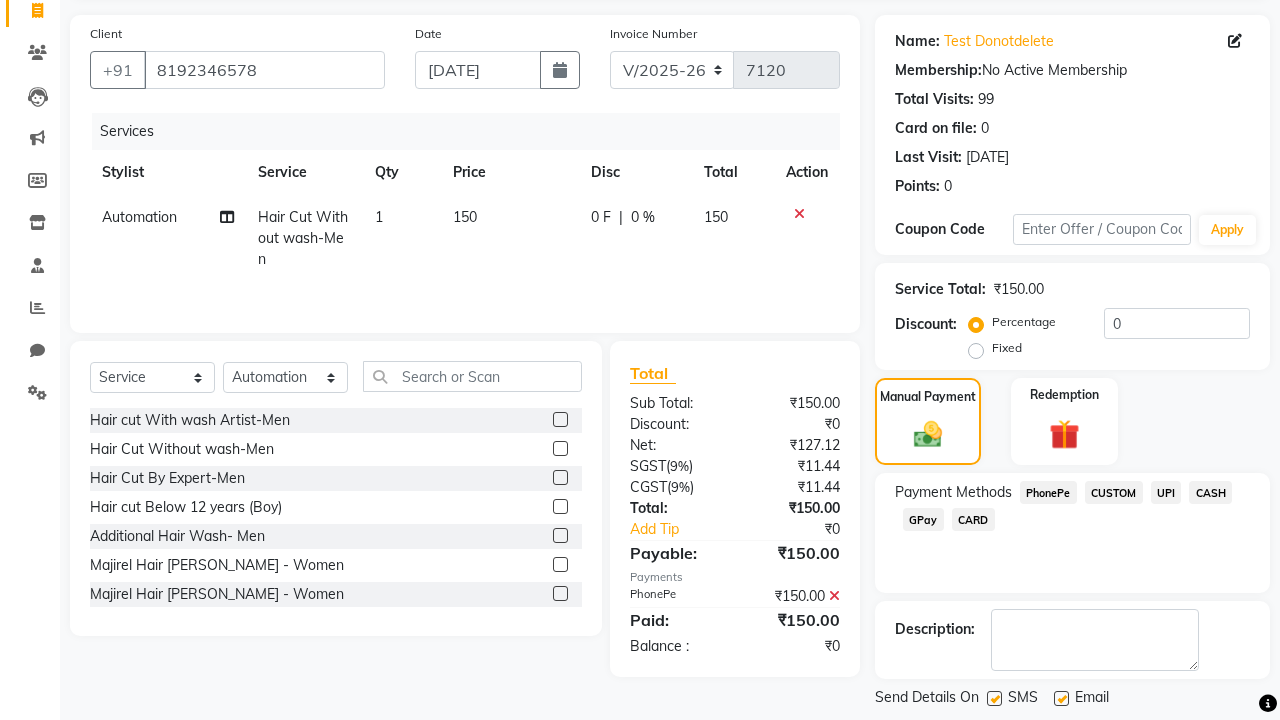 click on "Generate OTP" 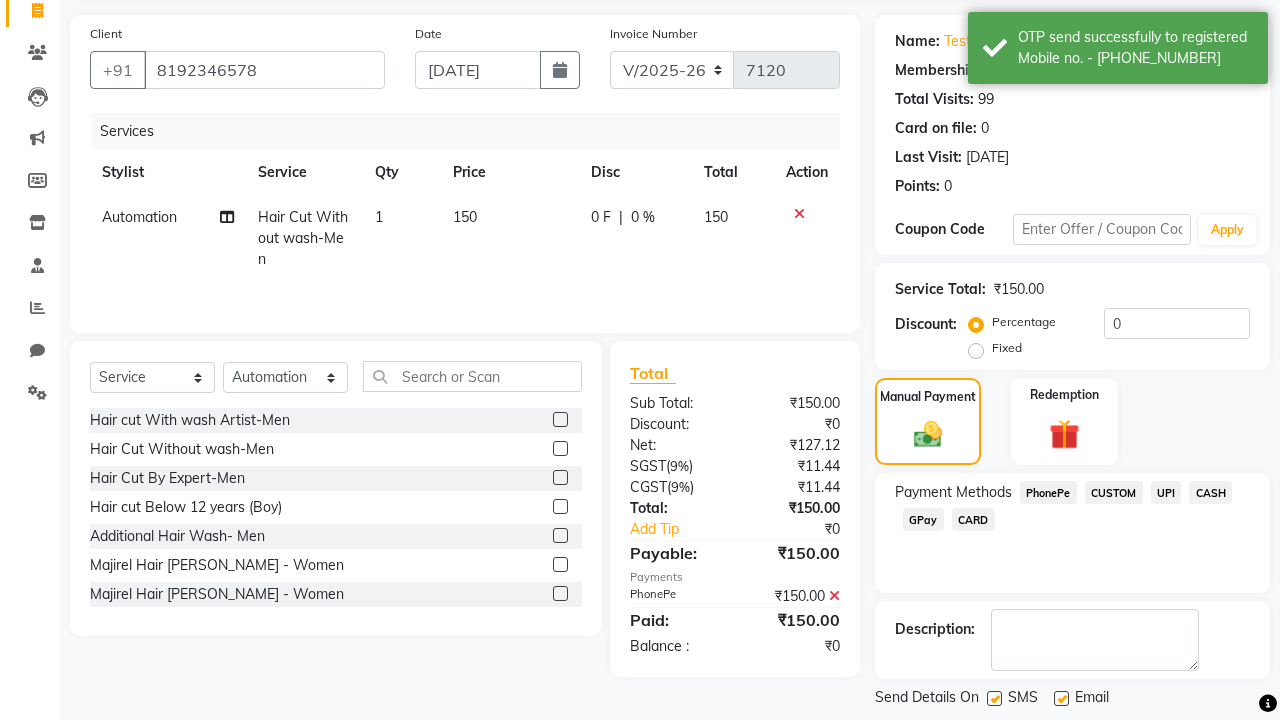 scroll, scrollTop: 231, scrollLeft: 0, axis: vertical 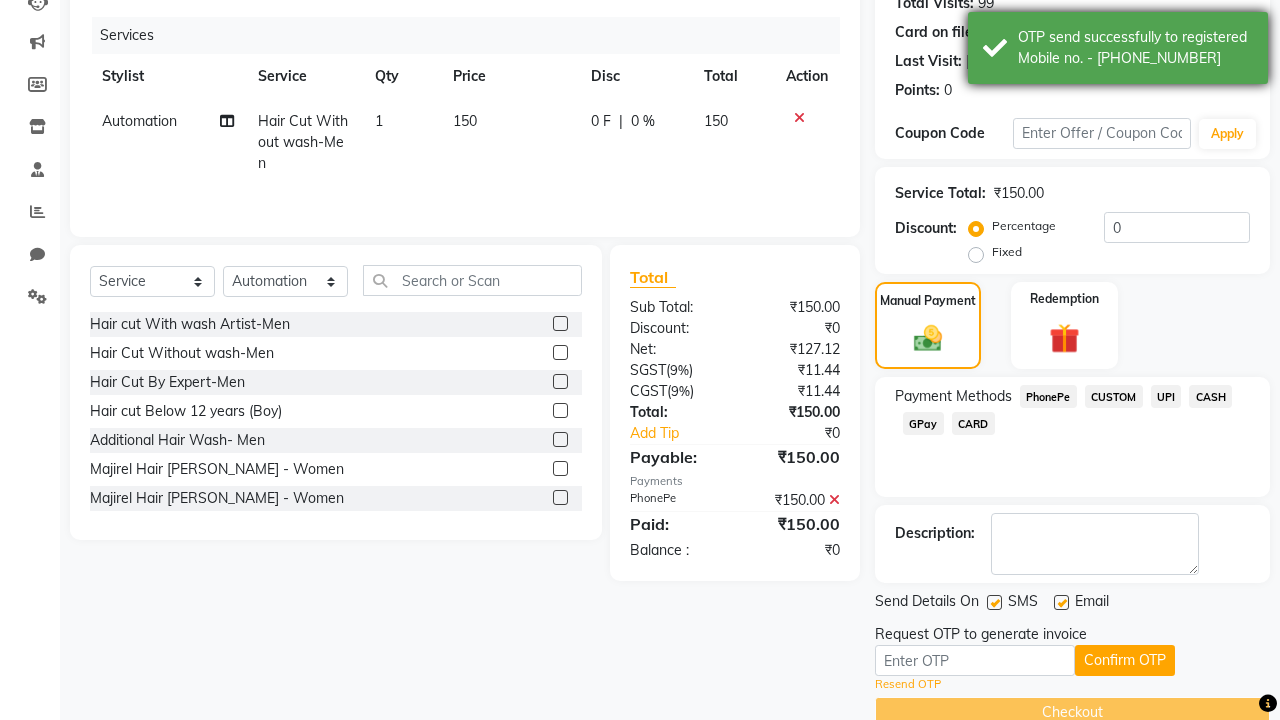 click on "OTP send successfully to registered  Mobile no. - [PHONE_NUMBER]" at bounding box center [1135, 48] 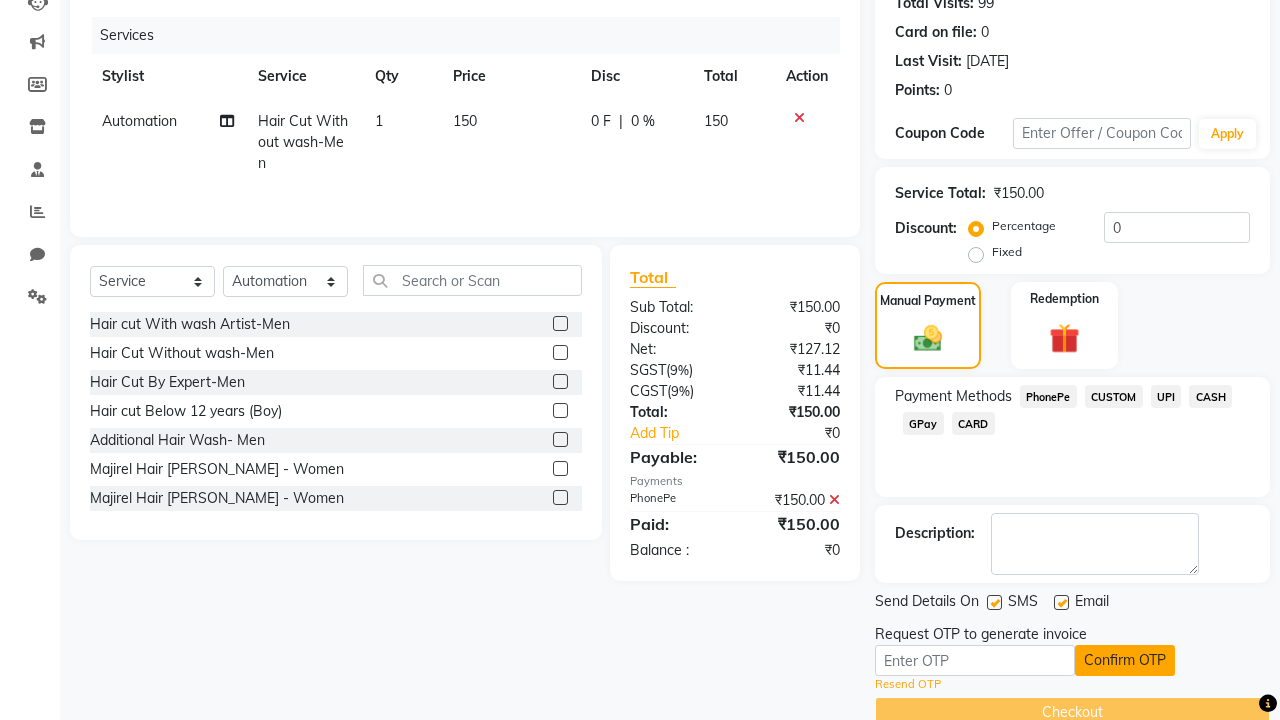 click on "Confirm OTP" 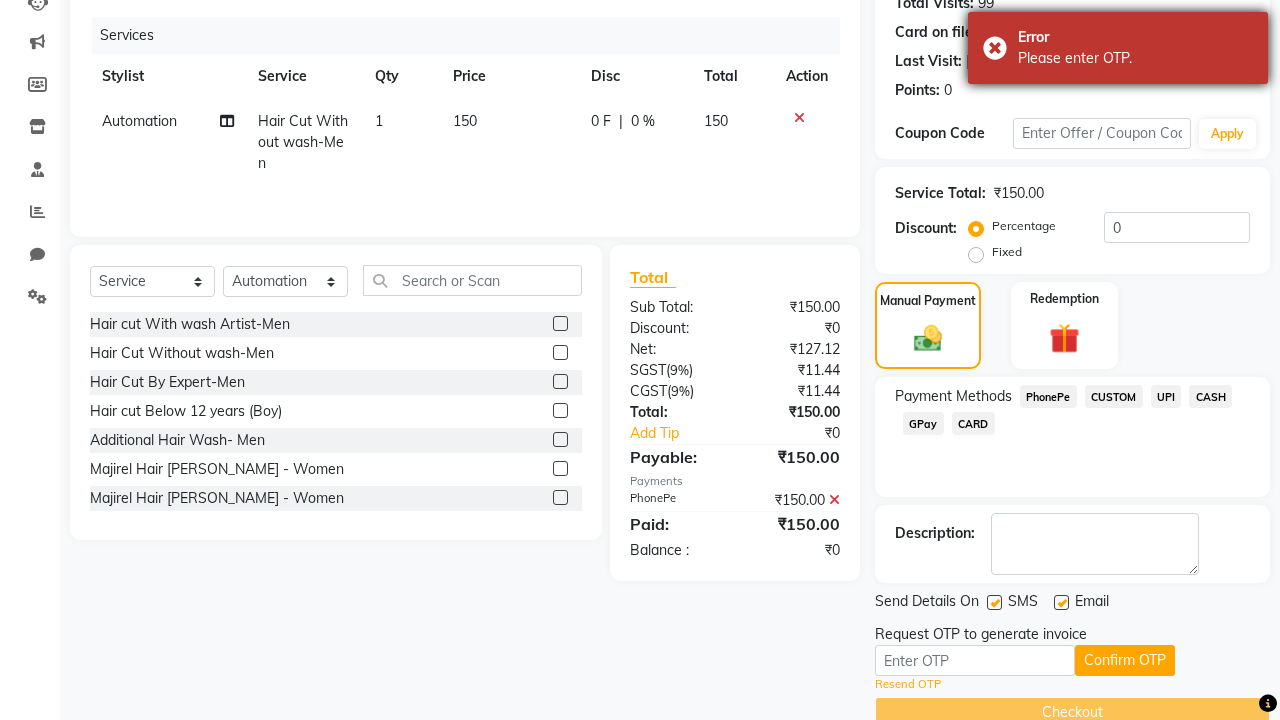 click on "Please enter OTP." at bounding box center [1135, 58] 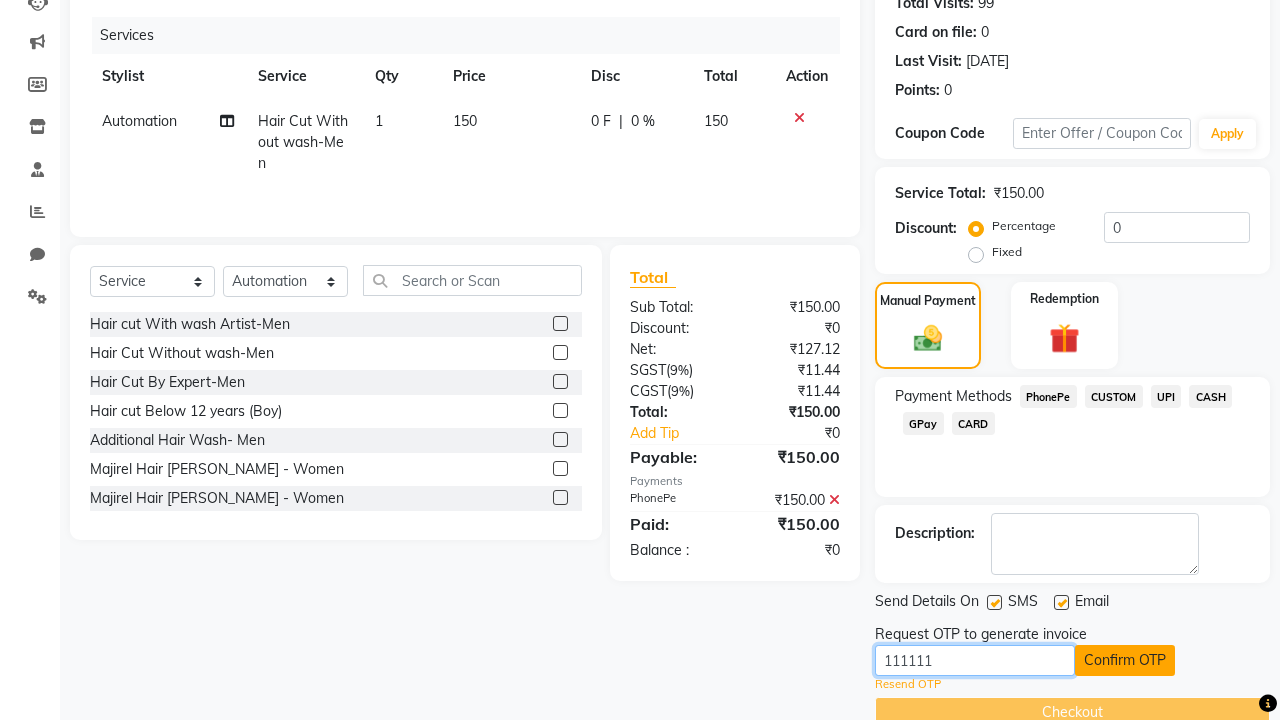 type on "111111" 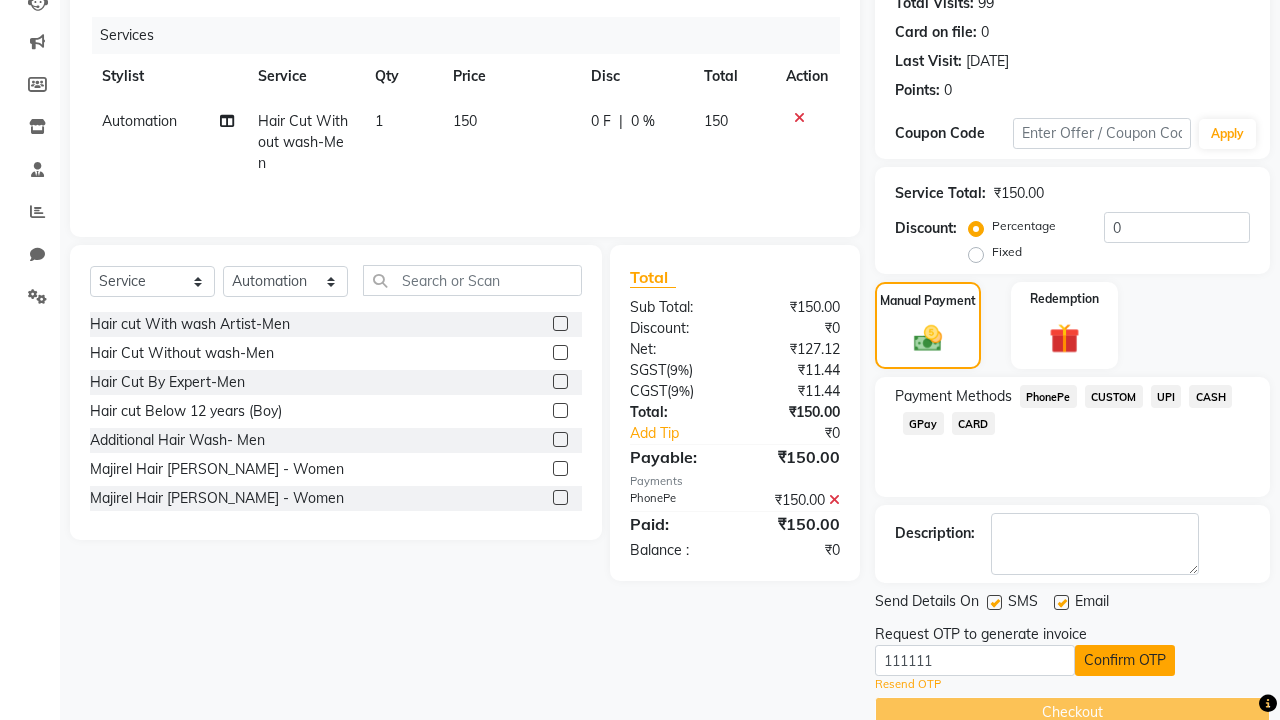 click on "Confirm OTP" 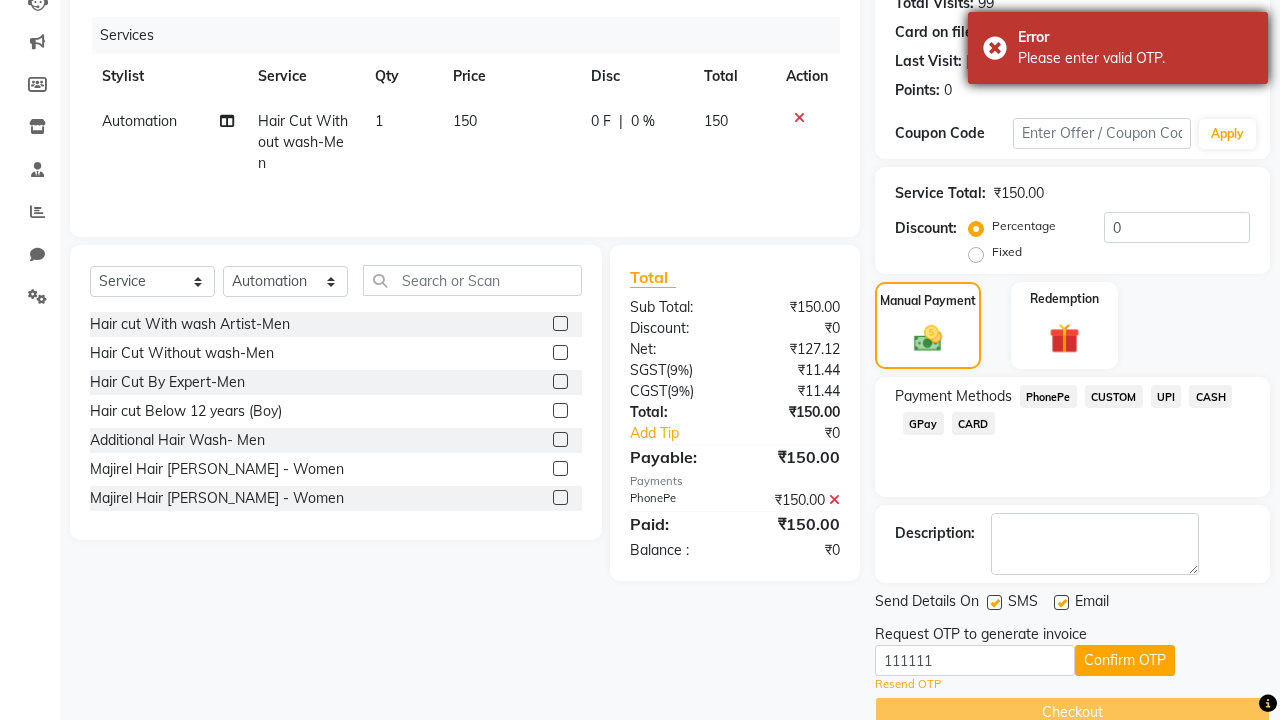 click on "Please enter valid OTP." at bounding box center [1135, 58] 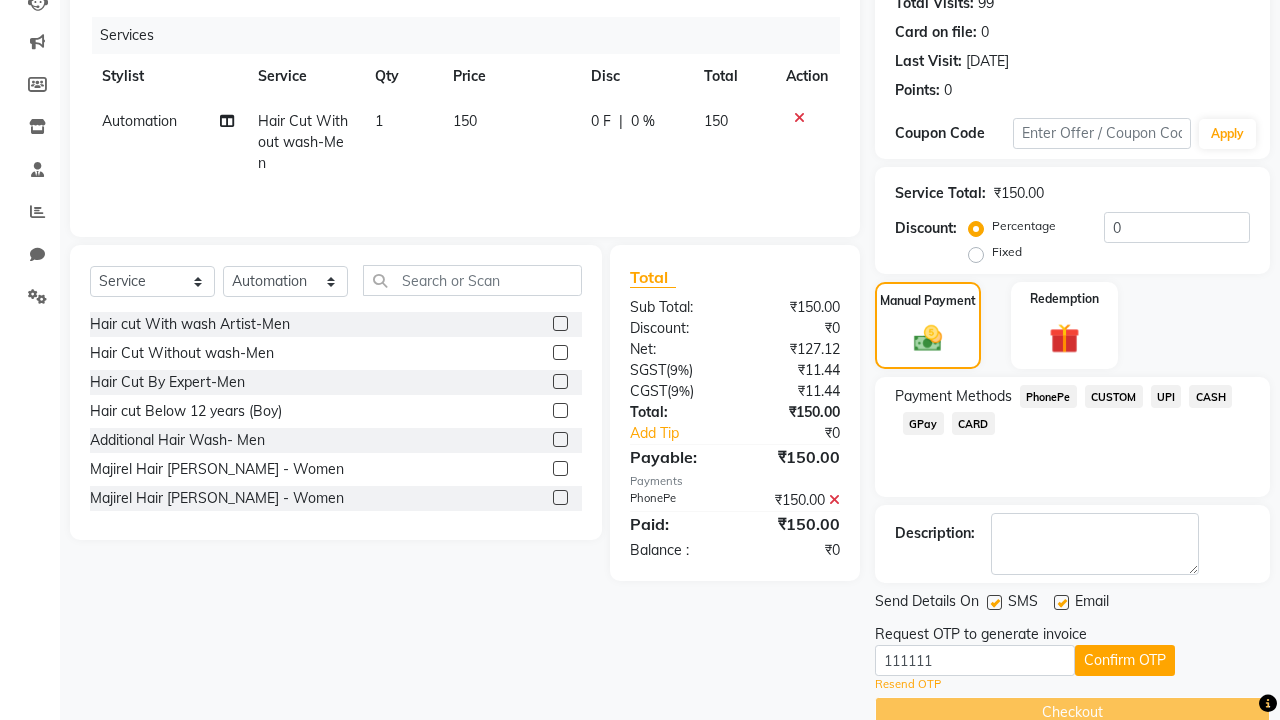 click at bounding box center [37, -195] 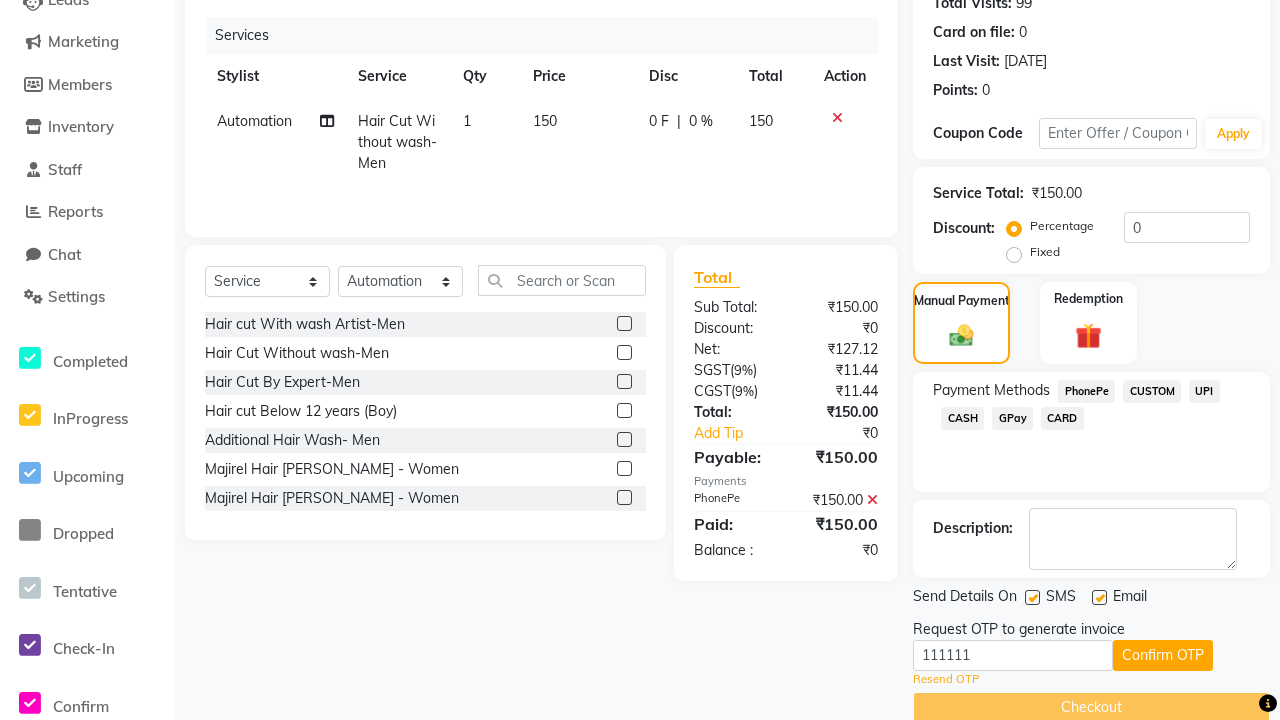 scroll, scrollTop: 0, scrollLeft: 0, axis: both 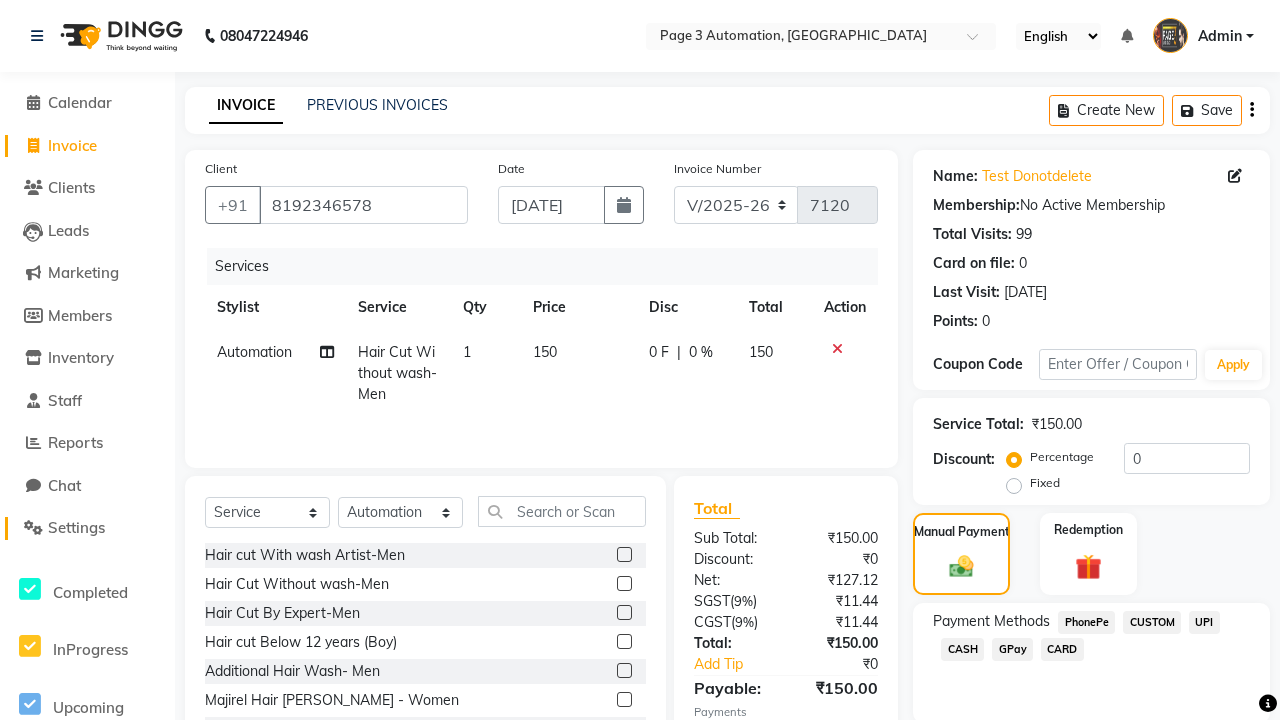 click on "Settings" 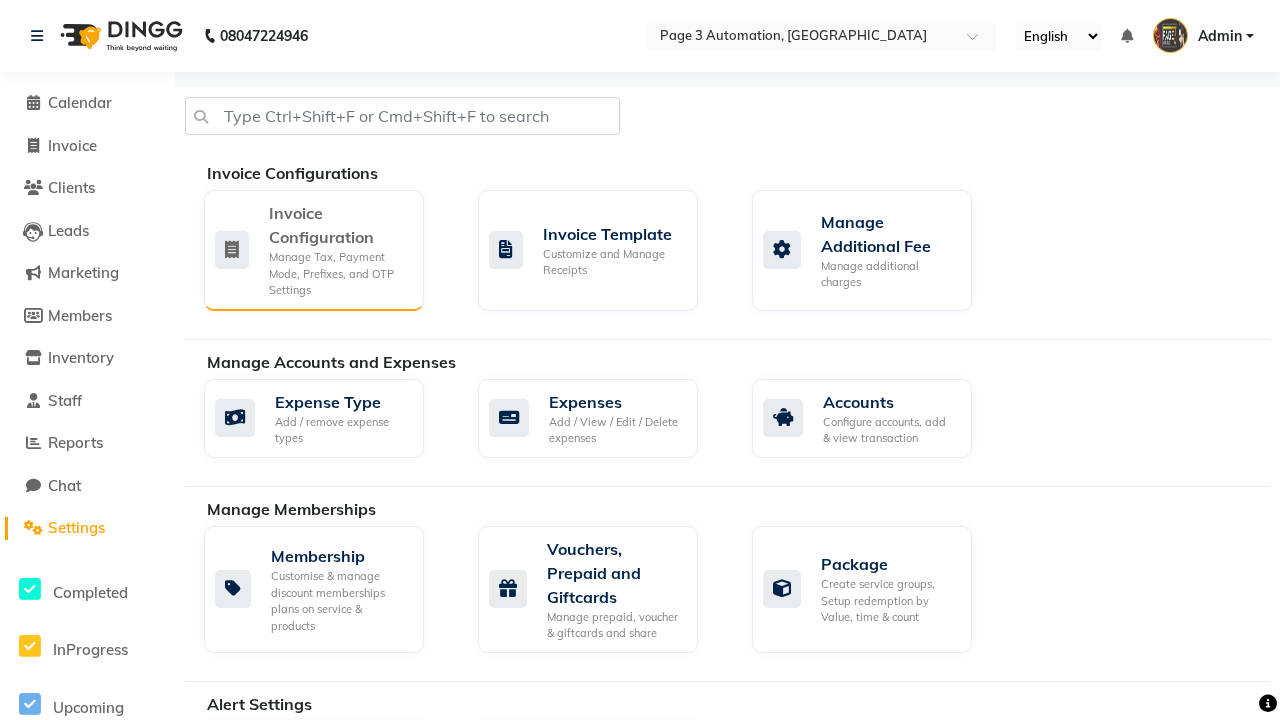 click on "Manage Tax, Payment Mode, Prefixes, and OTP Settings" 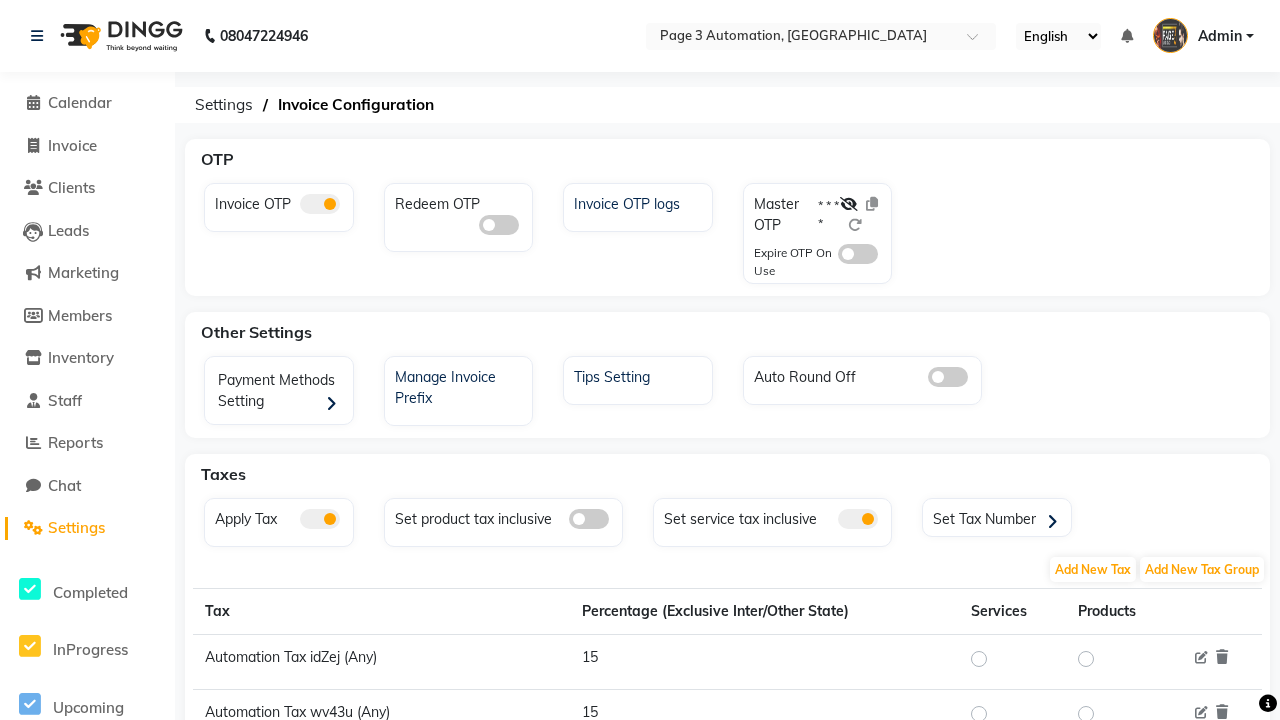 click 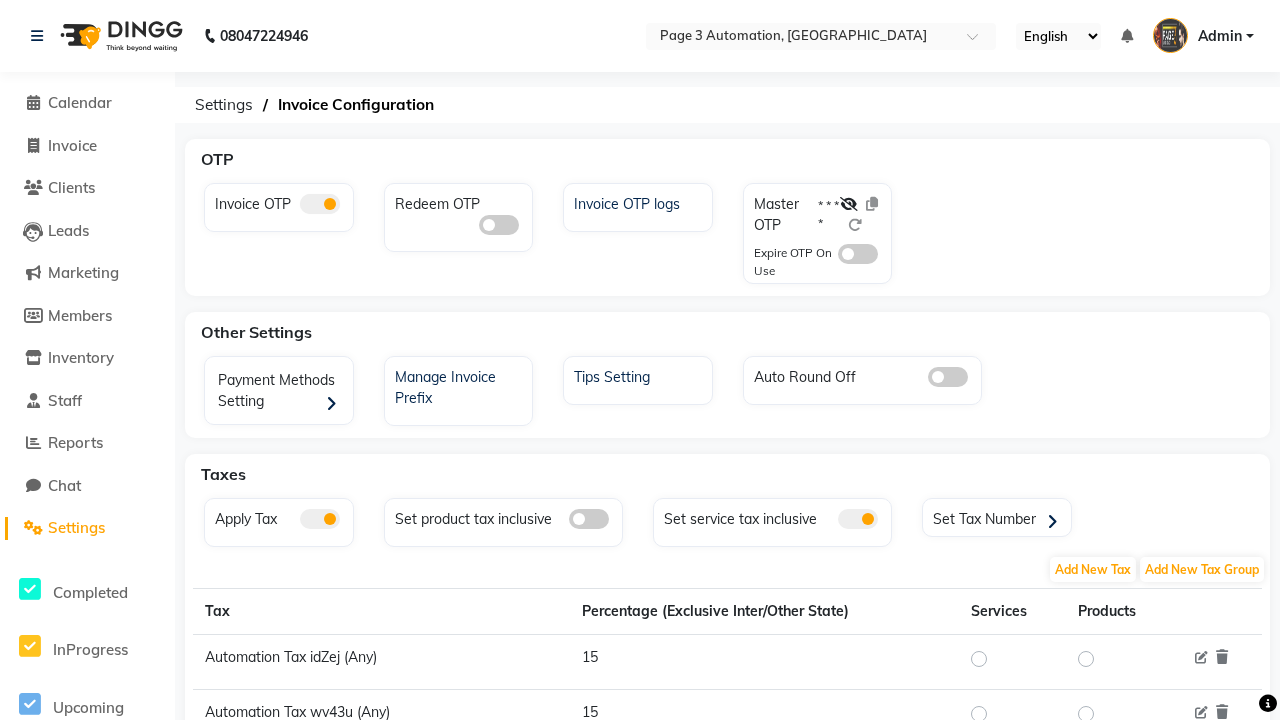 click 